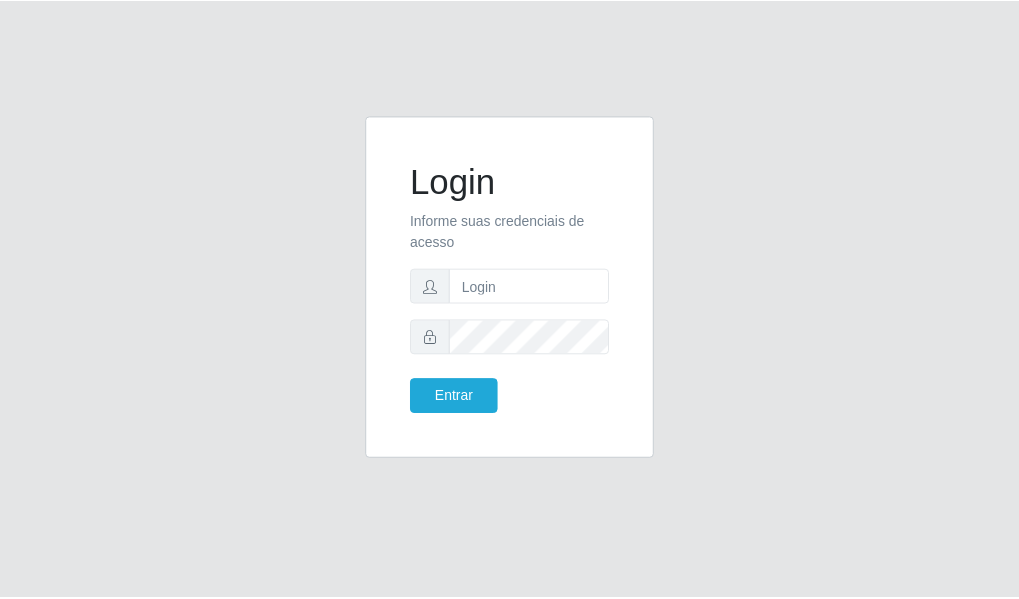 scroll, scrollTop: 0, scrollLeft: 0, axis: both 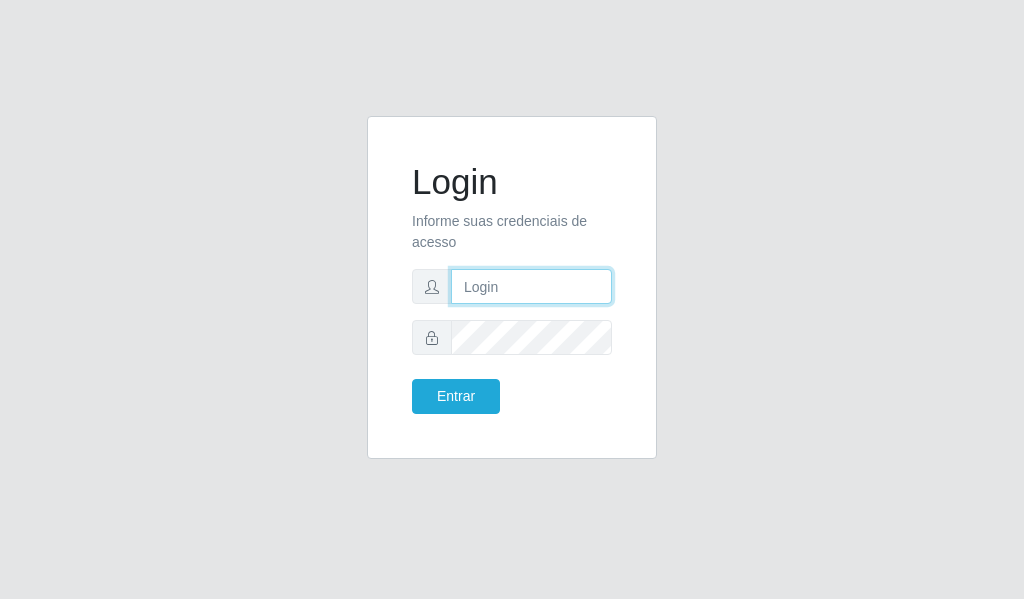 click at bounding box center (531, 286) 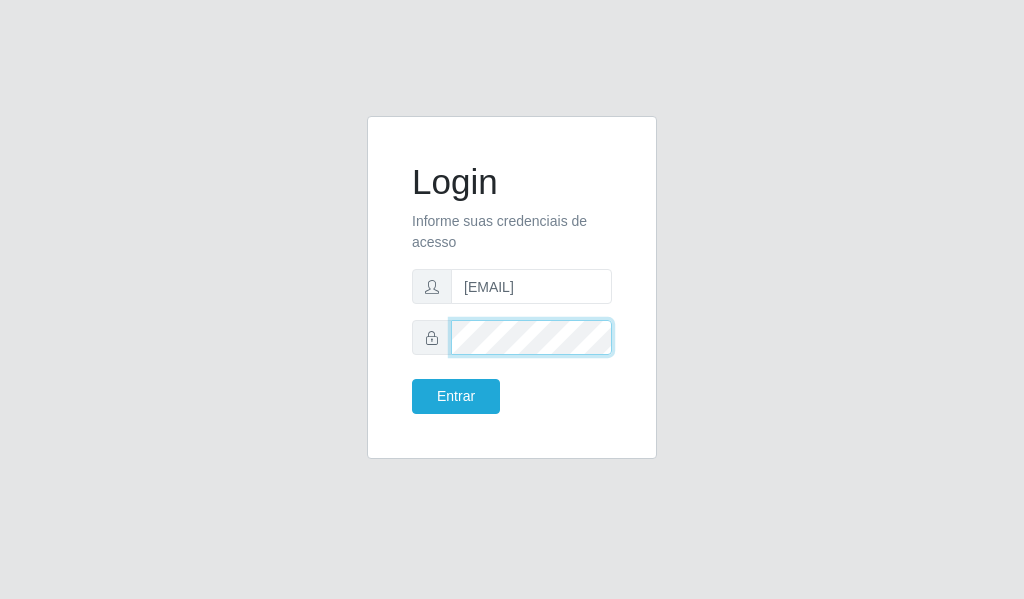 click on "Entrar" at bounding box center (456, 396) 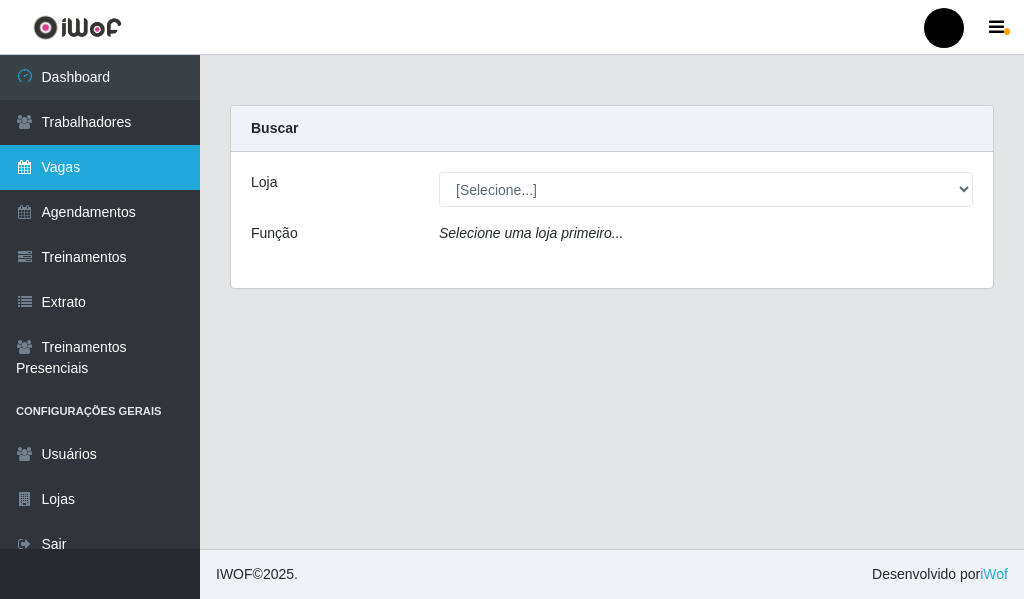 click on "Vagas" at bounding box center (100, 167) 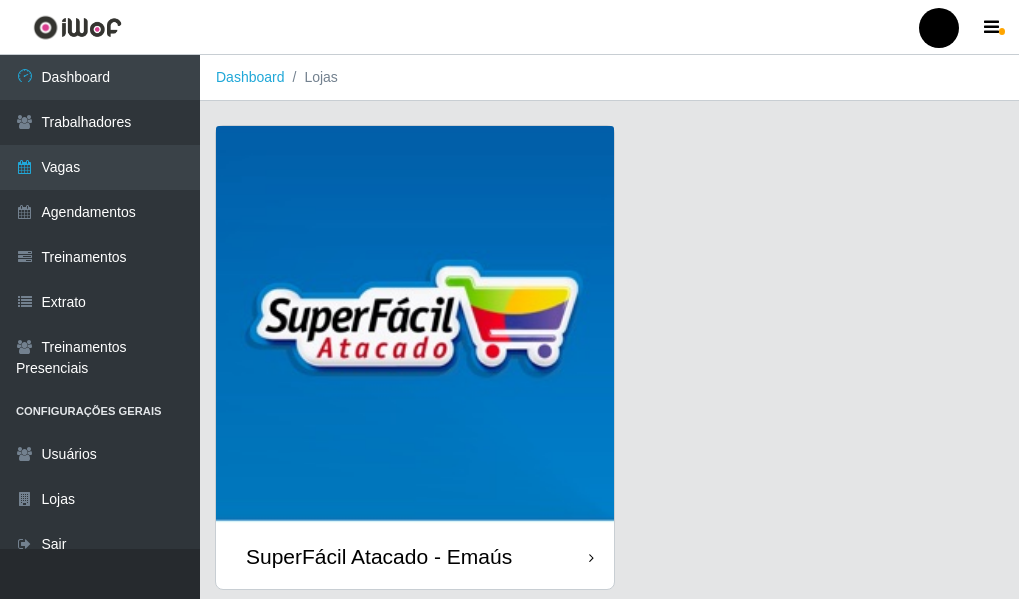 click at bounding box center [415, 325] 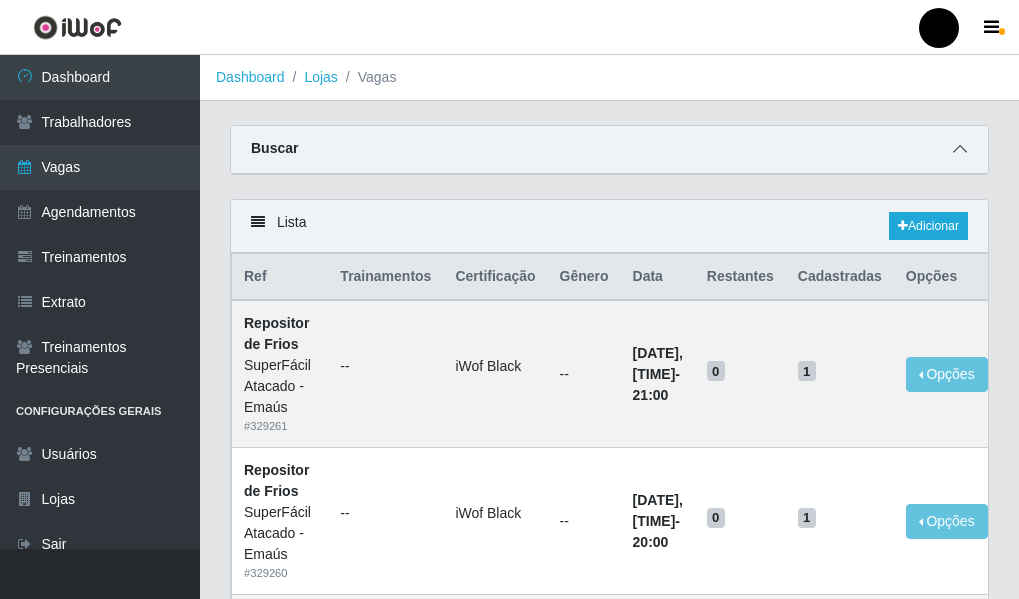 click at bounding box center (960, 149) 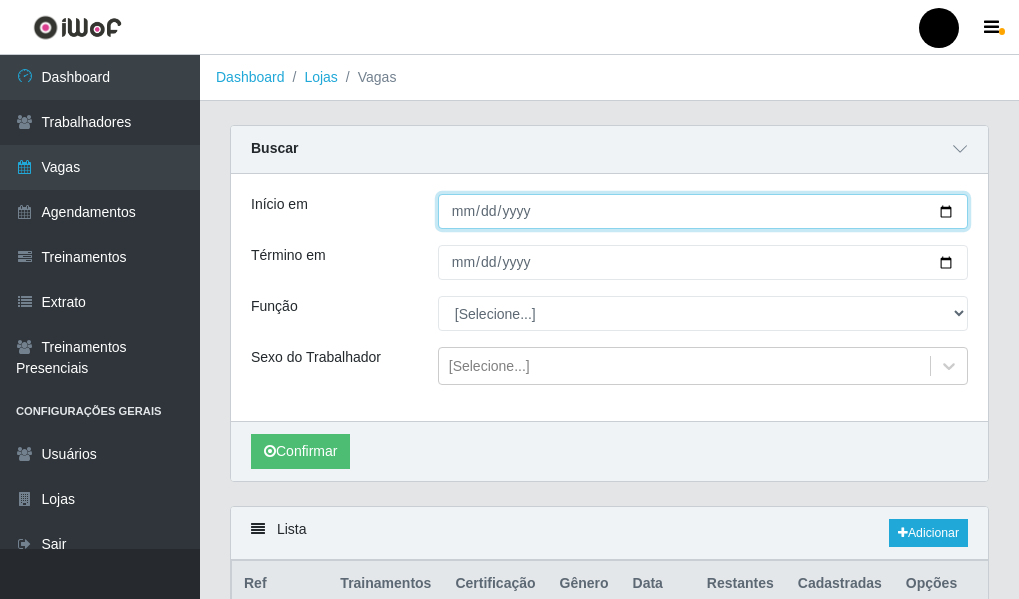 click on "Início em" at bounding box center (703, 211) 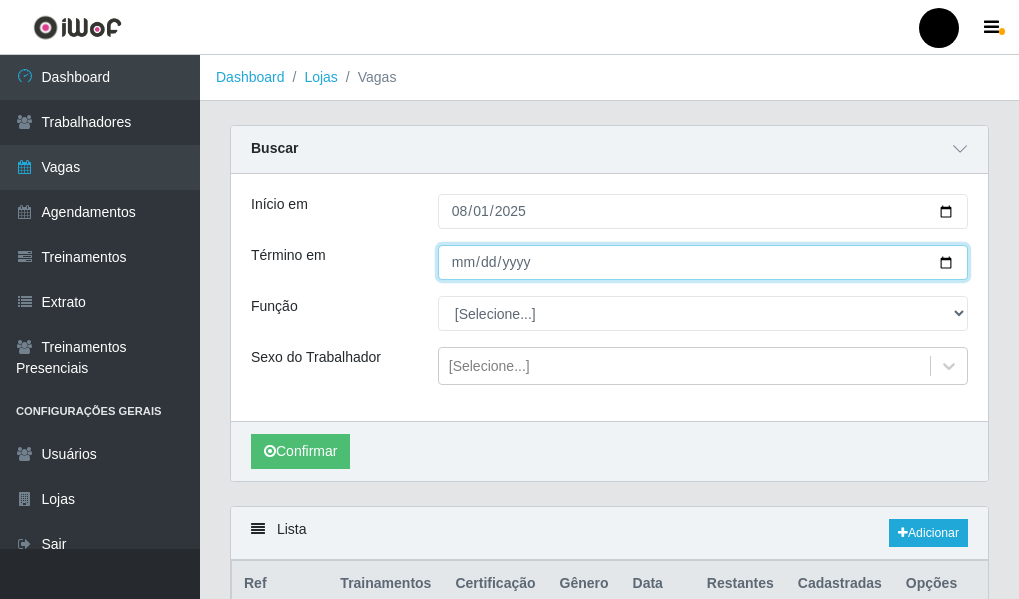 click on "Término em" at bounding box center [703, 262] 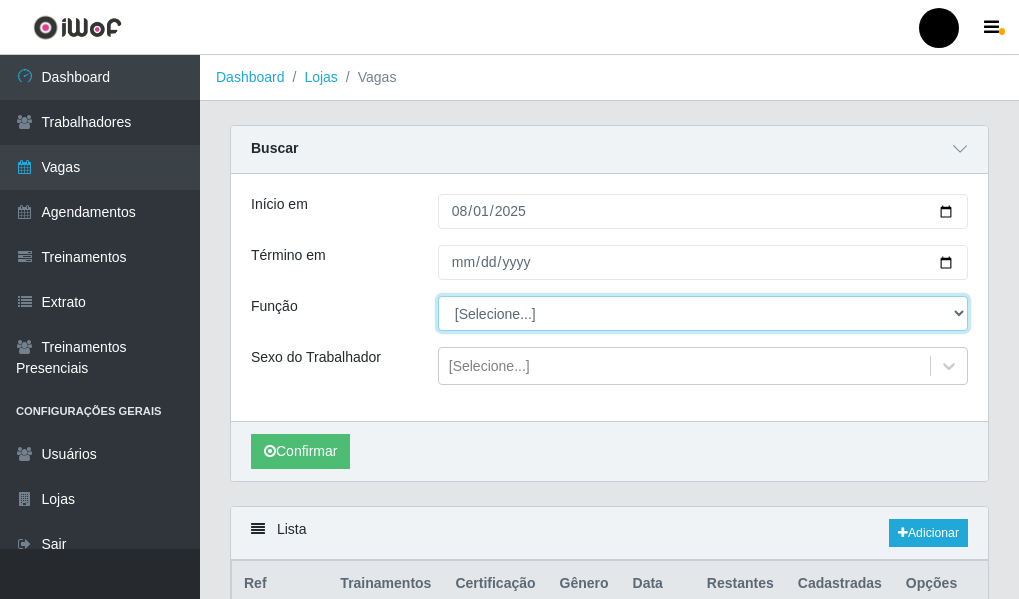 click on "[Selecione...] Auxiliar de Estacionamento Auxiliar de Estacionamento + Auxiliar de Estacionamento ++ Balconista de Padaria  Embalador Embalador + Embalador ++ Operador de Caixa Operador de Caixa + Operador de Caixa ++ Repositor  Repositor + Repositor ++ Repositor de Frios Repositor de Frios + Repositor de Frios ++ Repositor de Hortifruti Repositor de Hortifruti + Repositor de Hortifruti ++" at bounding box center [703, 313] 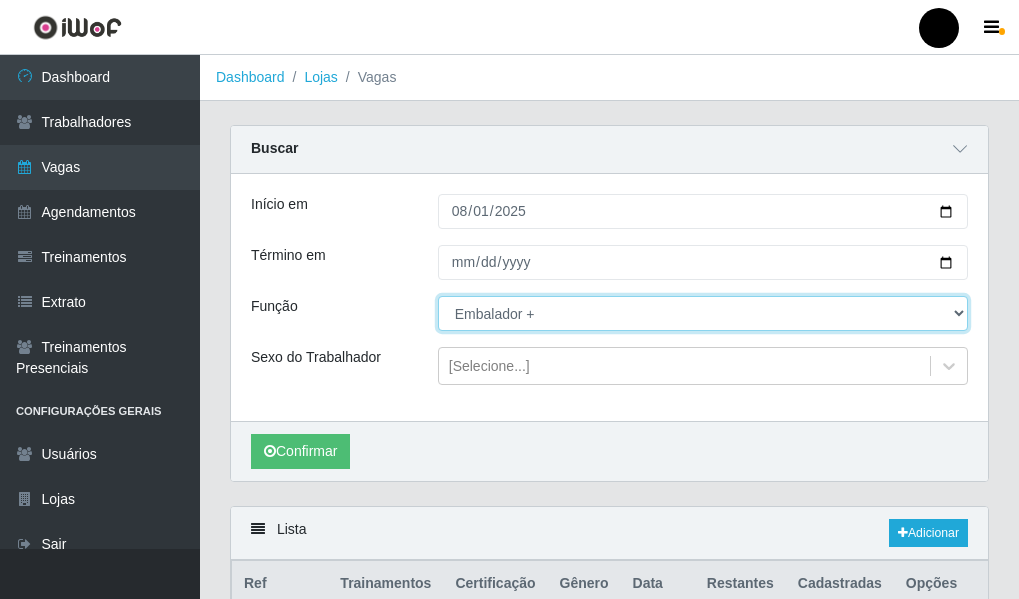 click on "[Selecione...] Auxiliar de Estacionamento Auxiliar de Estacionamento + Auxiliar de Estacionamento ++ Balconista de Padaria  Embalador Embalador + Embalador ++ Operador de Caixa Operador de Caixa + Operador de Caixa ++ Repositor  Repositor + Repositor ++ Repositor de Frios Repositor de Frios + Repositor de Frios ++ Repositor de Hortifruti Repositor de Hortifruti + Repositor de Hortifruti ++" at bounding box center [703, 313] 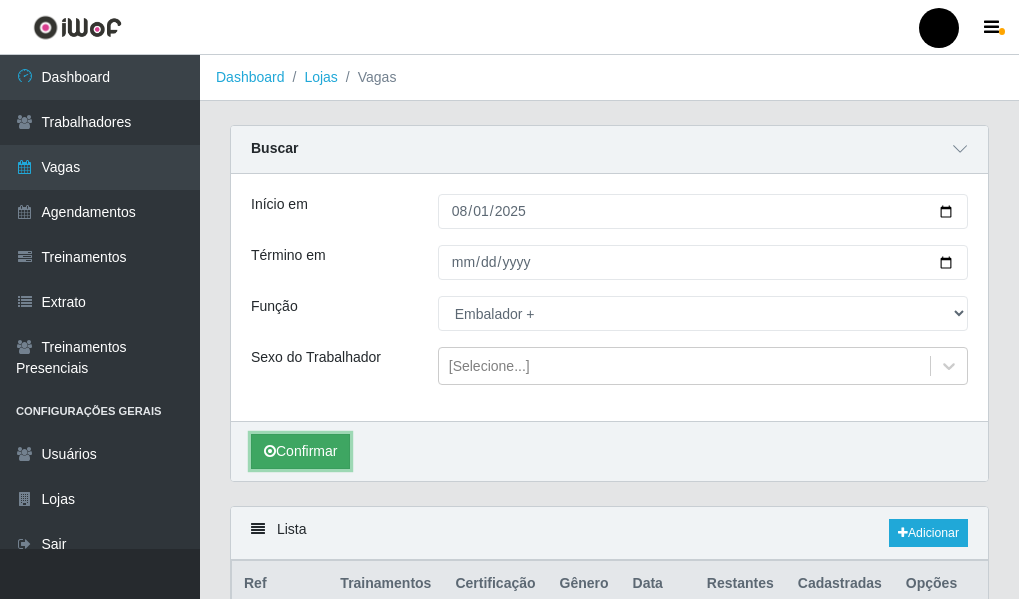 click on "Confirmar" at bounding box center [300, 451] 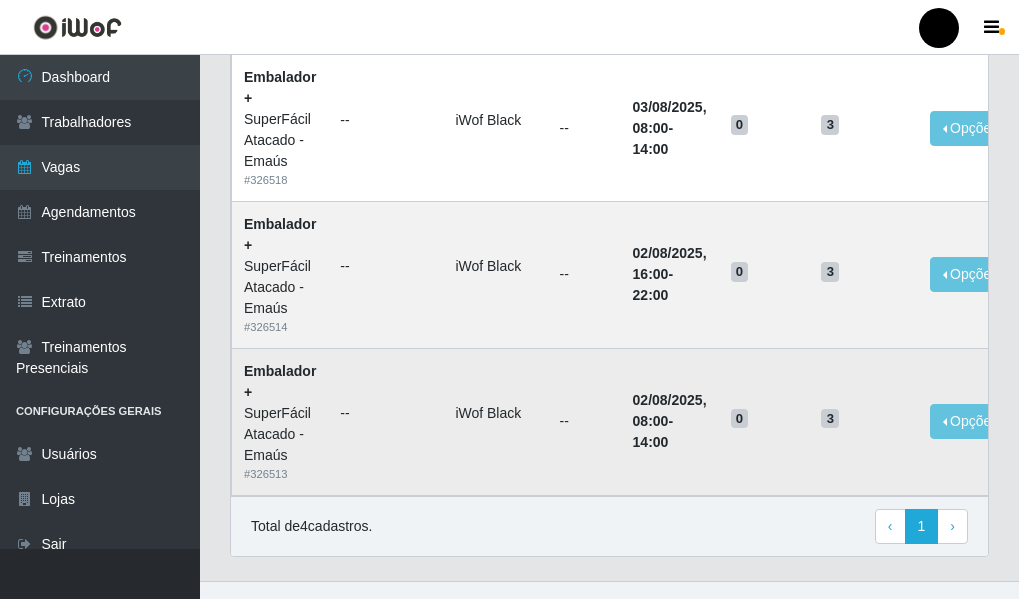 scroll, scrollTop: 748, scrollLeft: 0, axis: vertical 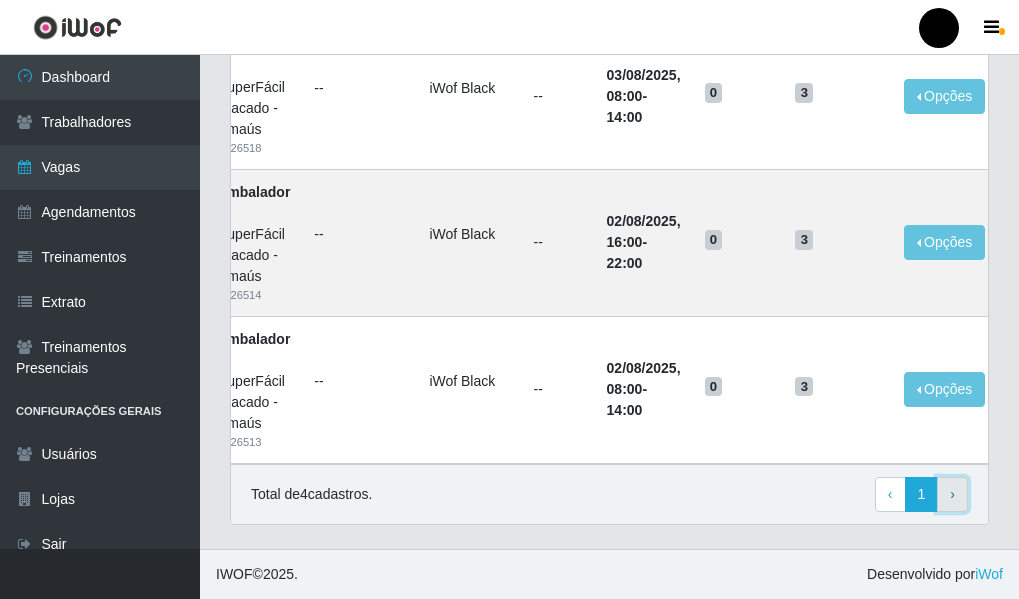 click on "› Next" at bounding box center (952, 495) 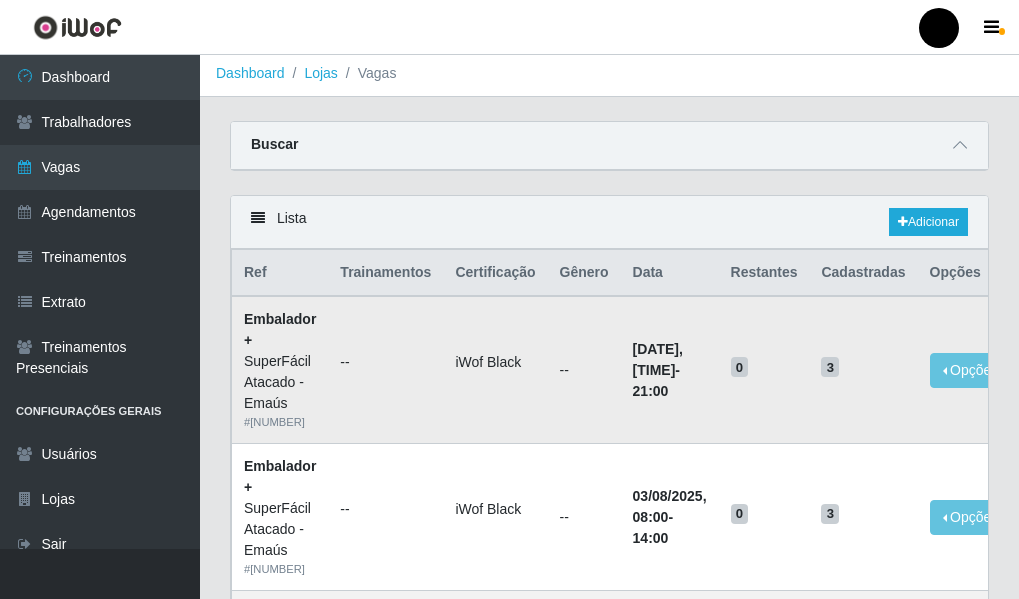 scroll, scrollTop: 0, scrollLeft: 0, axis: both 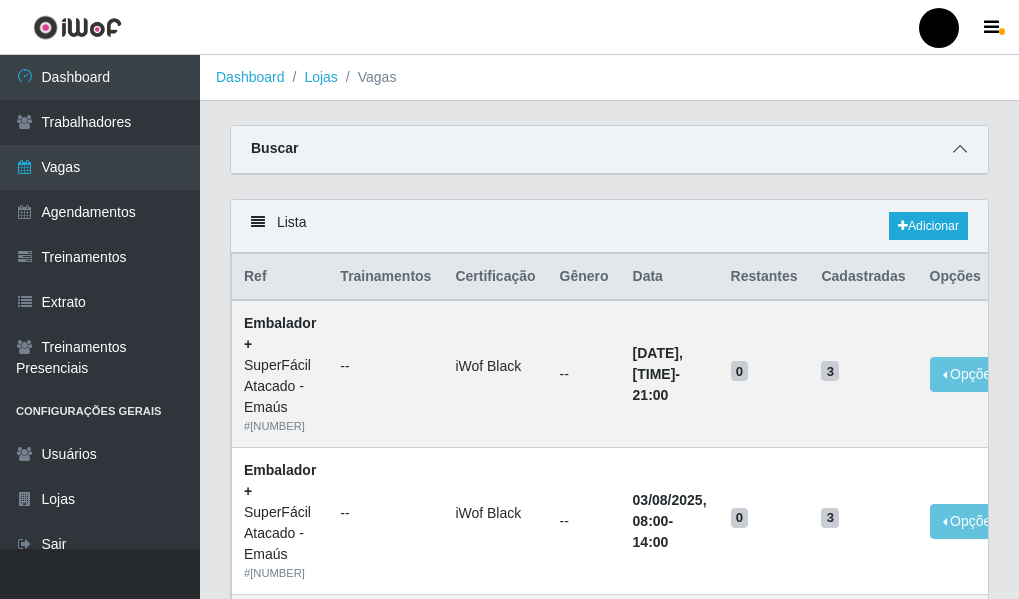 click at bounding box center [960, 149] 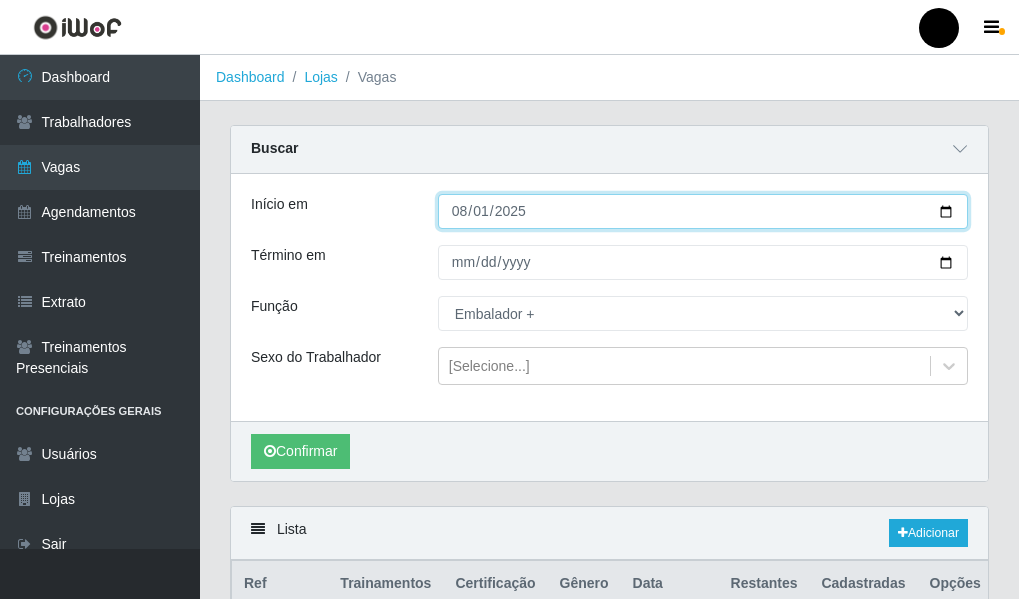 click on "2025-08-01" at bounding box center (703, 211) 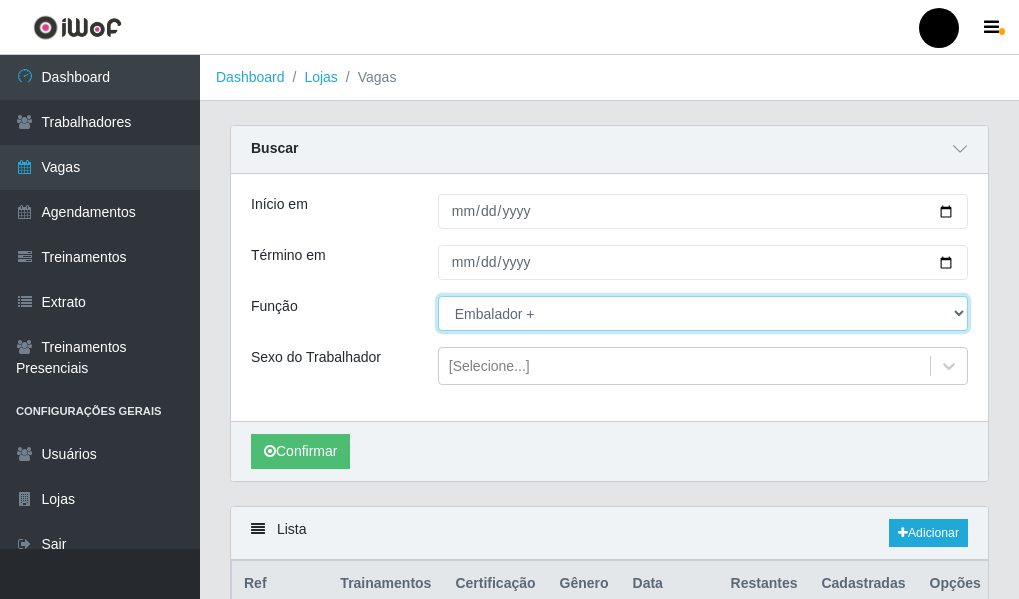 click on "[Selecione...] Auxiliar de Estacionamento Auxiliar de Estacionamento + Auxiliar de Estacionamento ++ Balconista de Padaria  Embalador Embalador + Embalador ++ Operador de Caixa Operador de Caixa + Operador de Caixa ++ Repositor  Repositor + Repositor ++ Repositor de Frios Repositor de Frios + Repositor de Frios ++ Repositor de Hortifruti Repositor de Hortifruti + Repositor de Hortifruti ++" at bounding box center [703, 313] 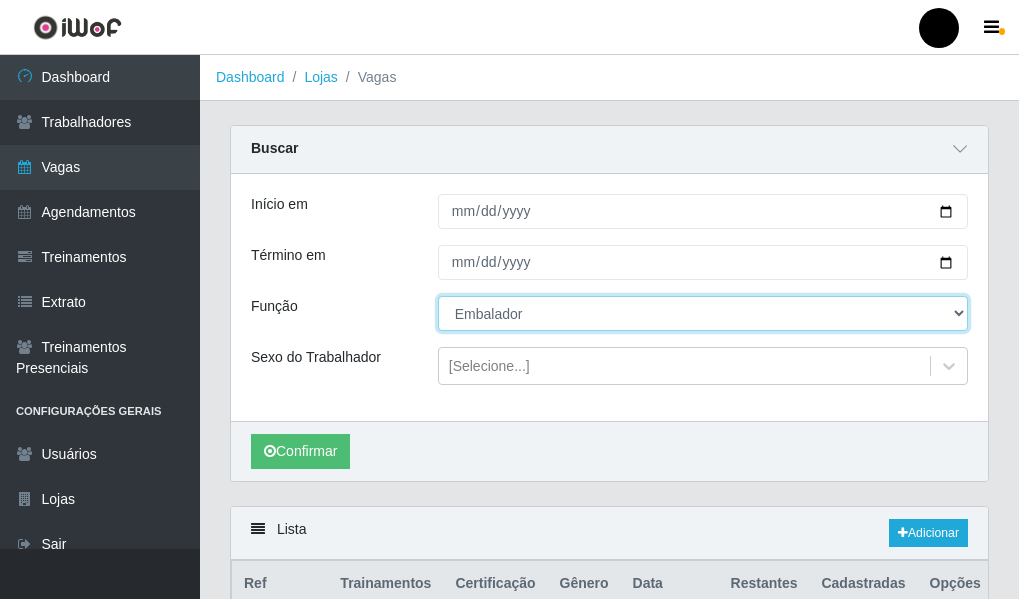 click on "[Selecione...] Auxiliar de Estacionamento Auxiliar de Estacionamento + Auxiliar de Estacionamento ++ Balconista de Padaria  Embalador Embalador + Embalador ++ Operador de Caixa Operador de Caixa + Operador de Caixa ++ Repositor  Repositor + Repositor ++ Repositor de Frios Repositor de Frios + Repositor de Frios ++ Repositor de Hortifruti Repositor de Hortifruti + Repositor de Hortifruti ++" at bounding box center [703, 313] 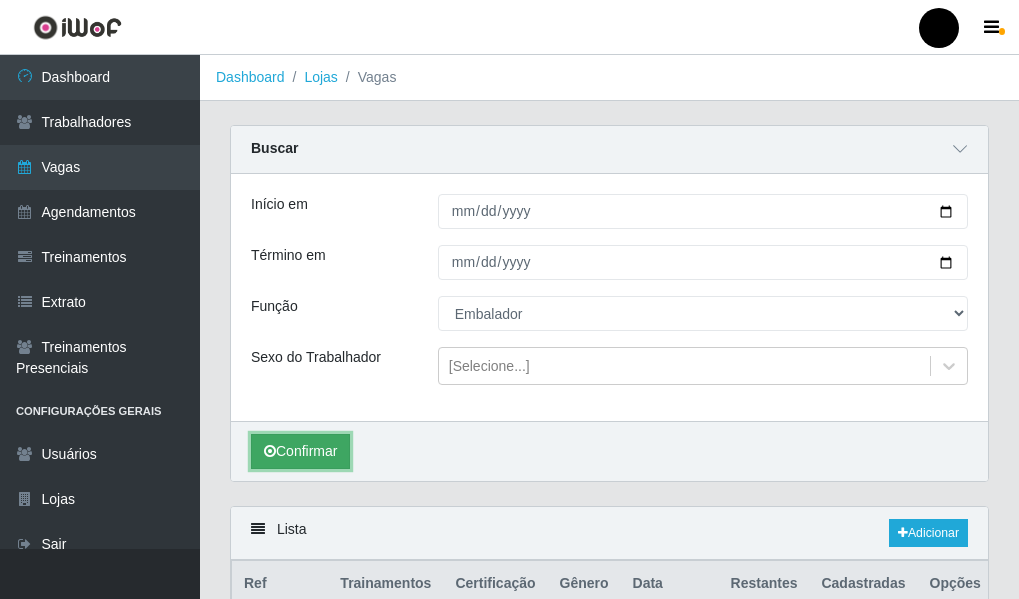 click on "Confirmar" at bounding box center (300, 451) 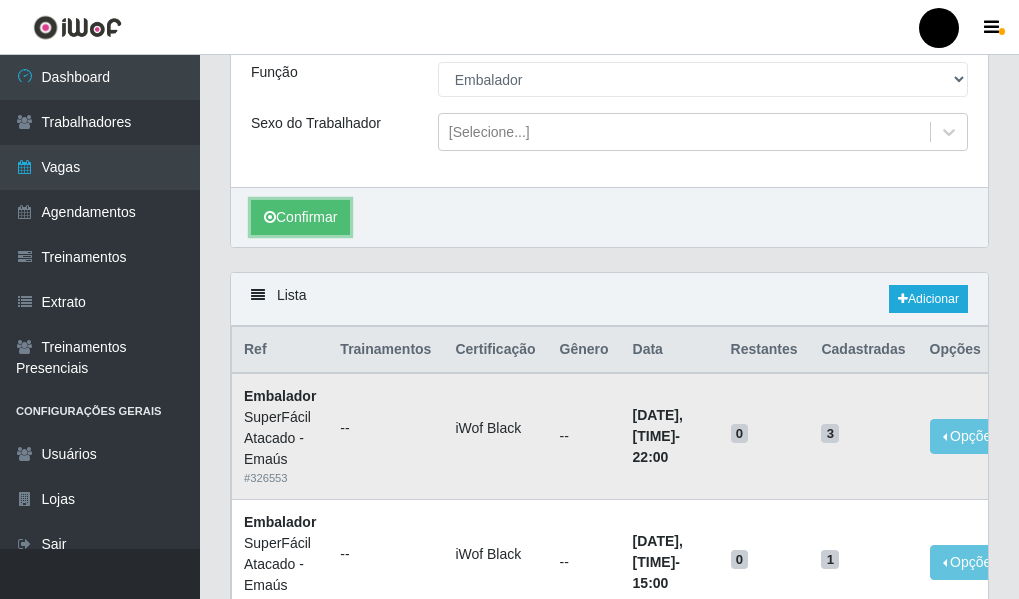 scroll, scrollTop: 0, scrollLeft: 0, axis: both 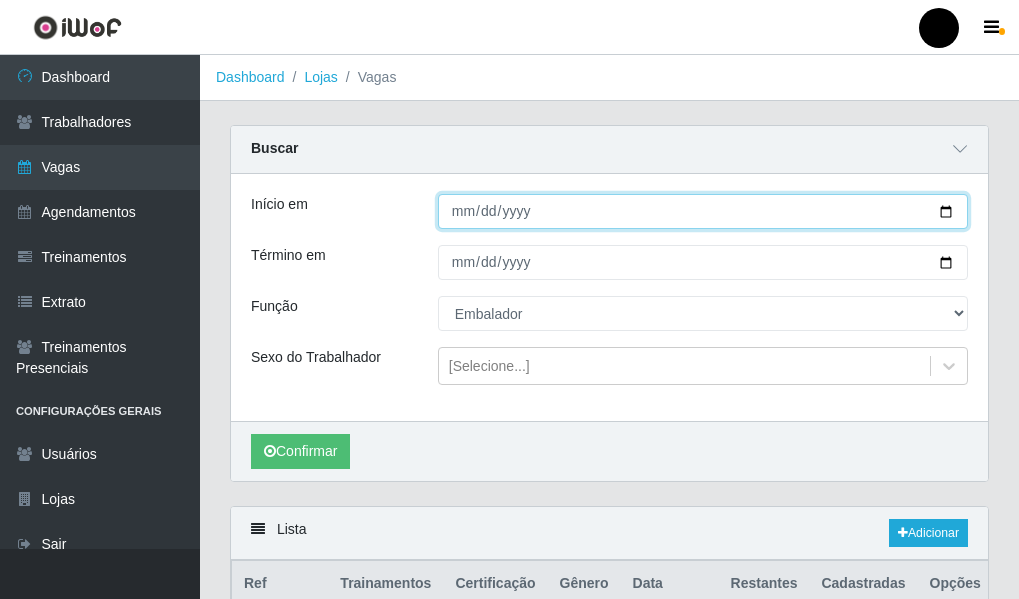 click on "[DATE]" at bounding box center (703, 211) 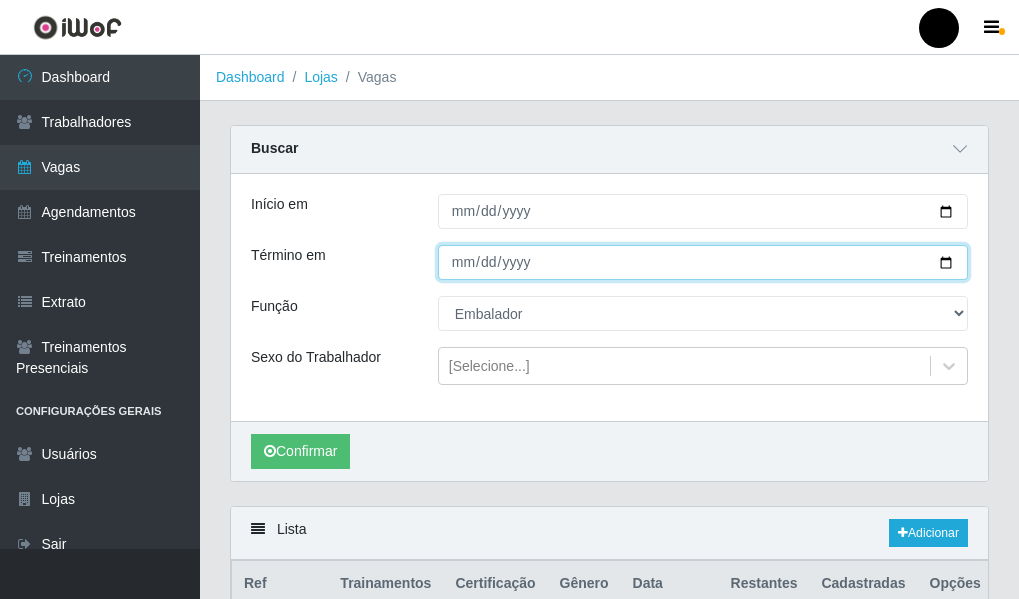 click on "[DATE]" at bounding box center (703, 262) 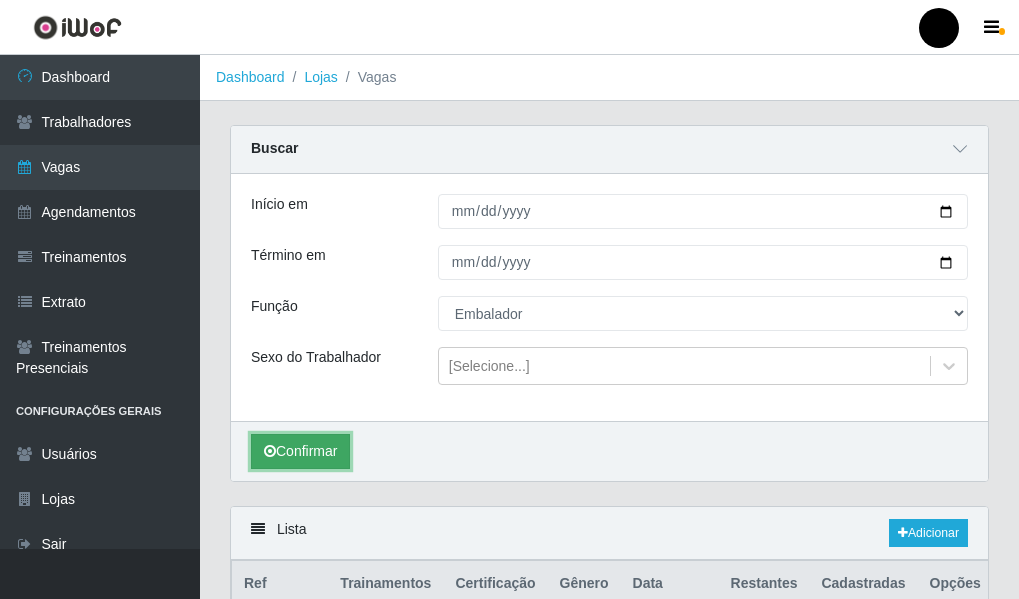 click on "Confirmar" at bounding box center (300, 451) 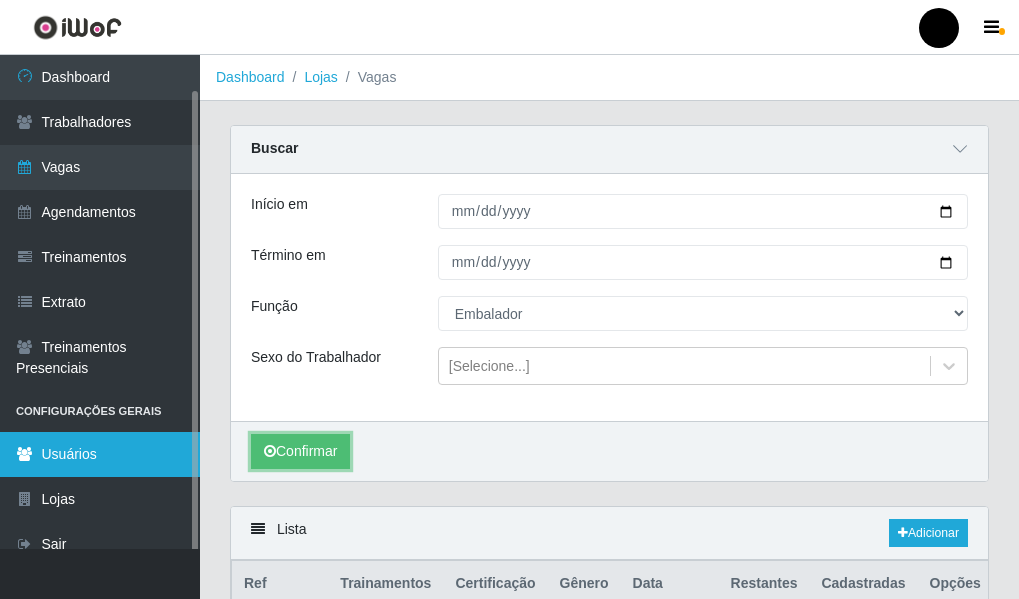 scroll, scrollTop: 169, scrollLeft: 0, axis: vertical 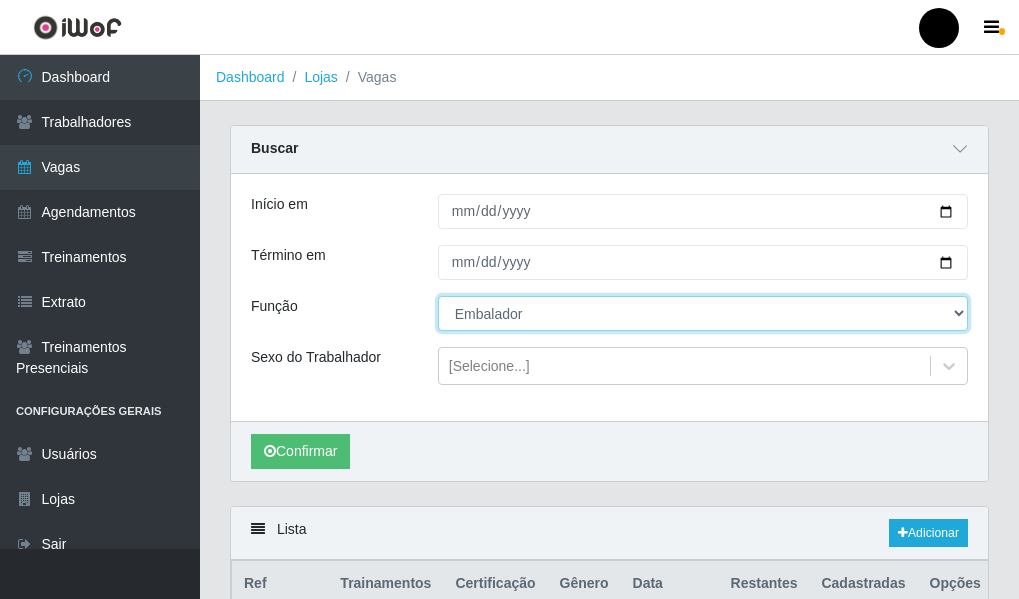 click on "Início em [DATE] Término em [DATE] Função [Selecione...] Auxiliar de Estacionamento Auxiliar de Estacionamento + Auxiliar de Estacionamento ++ Balconista de Padaria  Embalador Embalador + Embalador ++ Operador de Caixa Operador de Caixa + Operador de Caixa ++ Repositor  Repositor + Repositor ++ Repositor de Frios Repositor de Frios + Repositor de Frios ++ Repositor de Hortifruti Repositor de Hortifruti + Repositor de Hortifruti ++ Sexo do Trabalhador [Selecione...]" at bounding box center (609, 297) 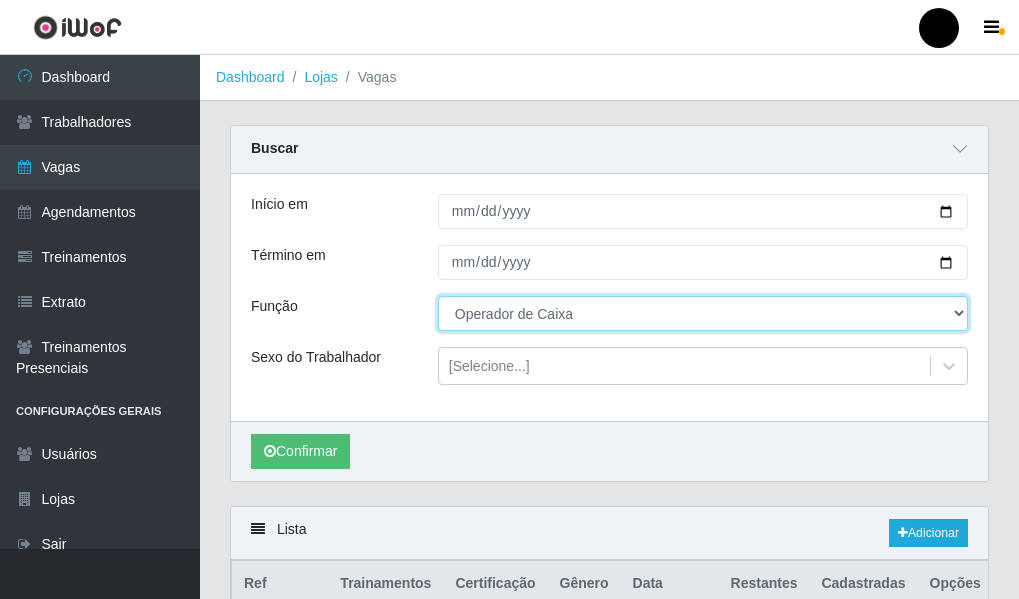 click on "[Selecione...] Auxiliar de Estacionamento Auxiliar de Estacionamento + Auxiliar de Estacionamento ++ Balconista de Padaria  Embalador Embalador + Embalador ++ Operador de Caixa Operador de Caixa + Operador de Caixa ++ Repositor  Repositor + Repositor ++ Repositor de Frios Repositor de Frios + Repositor de Frios ++ Repositor de Hortifruti Repositor de Hortifruti + Repositor de Hortifruti ++" at bounding box center (703, 313) 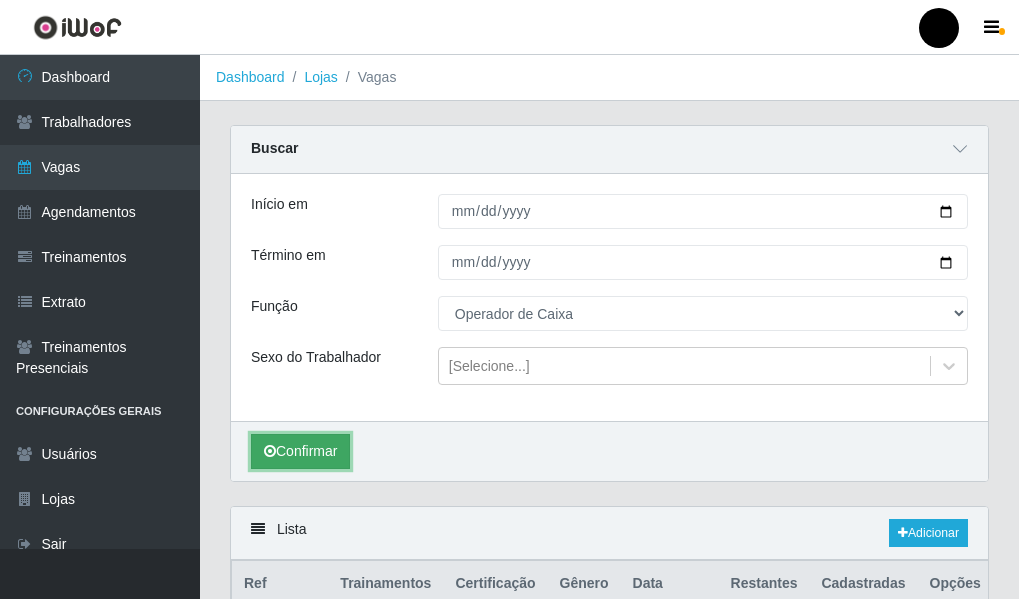 click on "Confirmar" at bounding box center (300, 451) 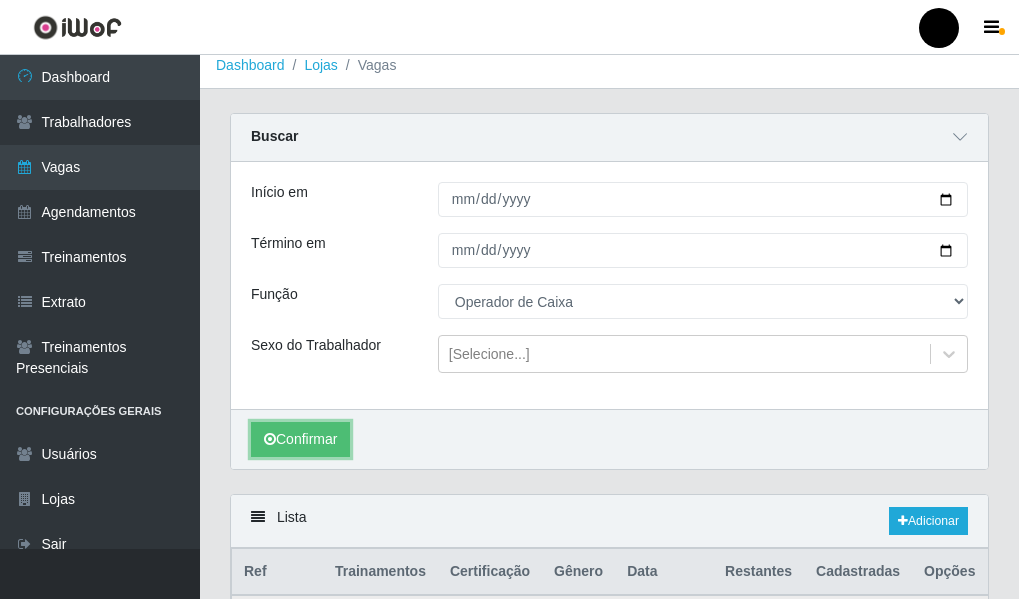 scroll, scrollTop: 0, scrollLeft: 0, axis: both 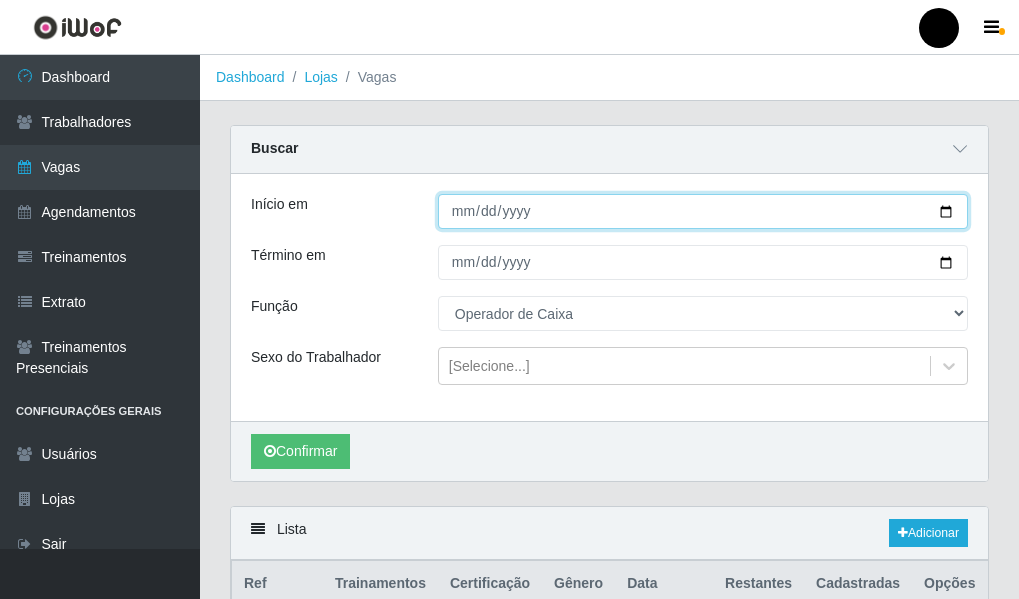 click on "[DATE]" at bounding box center (703, 211) 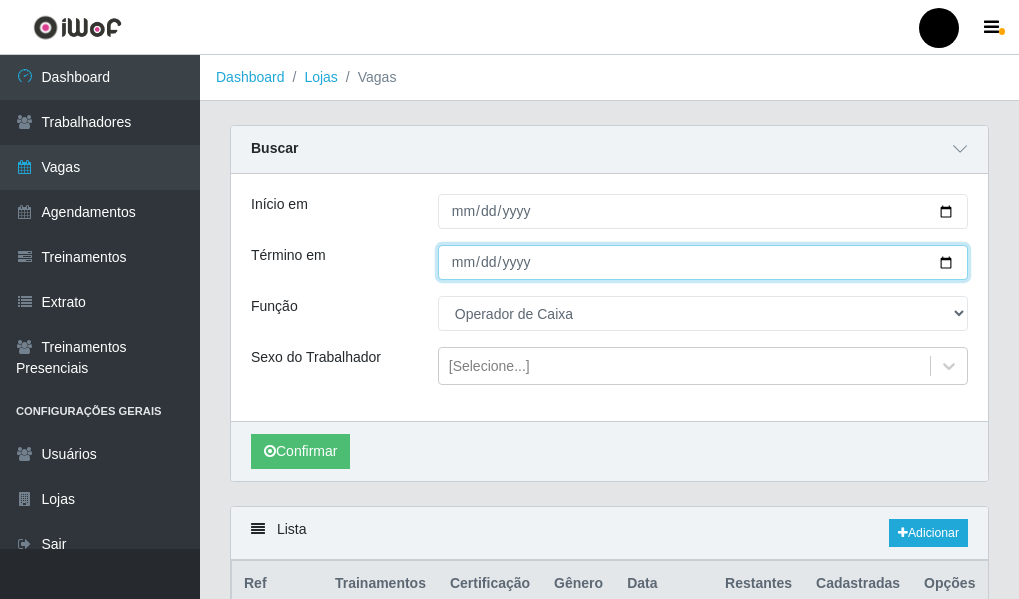 click on "[DATE]" at bounding box center (703, 262) 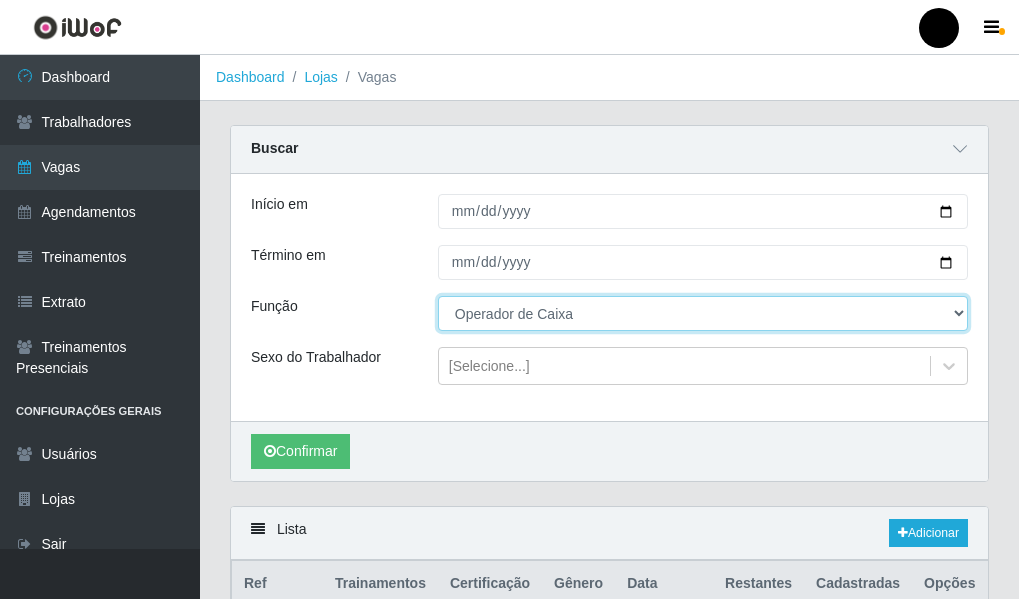 click on "[Selecione...] Auxiliar de Estacionamento Auxiliar de Estacionamento + Auxiliar de Estacionamento ++ Balconista de Padaria  Embalador Embalador + Embalador ++ Operador de Caixa Operador de Caixa + Operador de Caixa ++ Repositor  Repositor + Repositor ++ Repositor de Frios Repositor de Frios + Repositor de Frios ++ Repositor de Hortifruti Repositor de Hortifruti + Repositor de Hortifruti ++" at bounding box center [703, 313] 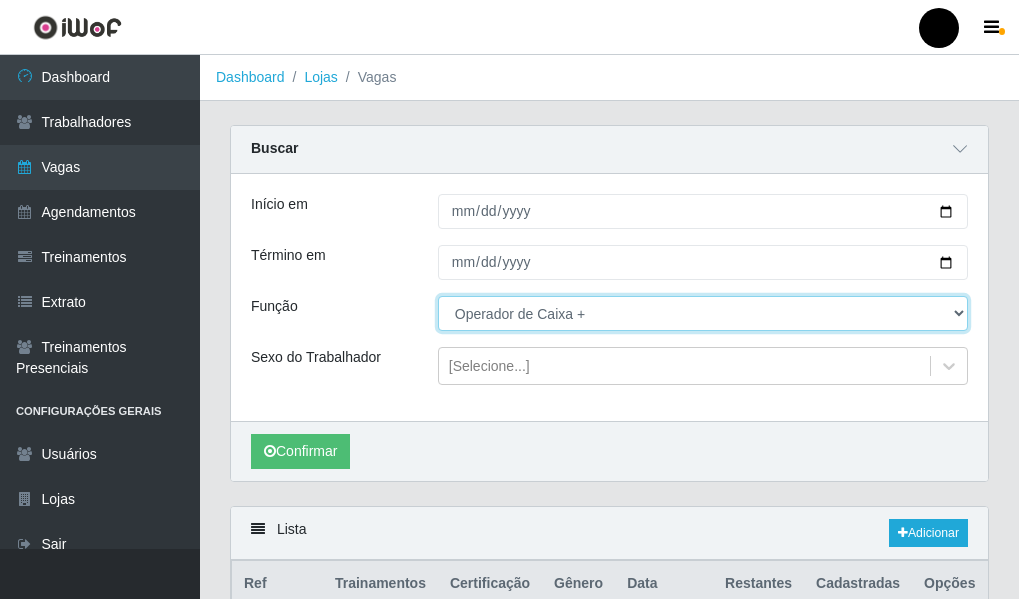 click on "[Selecione...] Auxiliar de Estacionamento Auxiliar de Estacionamento + Auxiliar de Estacionamento ++ Balconista de Padaria  Embalador Embalador + Embalador ++ Operador de Caixa Operador de Caixa + Operador de Caixa ++ Repositor  Repositor + Repositor ++ Repositor de Frios Repositor de Frios + Repositor de Frios ++ Repositor de Hortifruti Repositor de Hortifruti + Repositor de Hortifruti ++" at bounding box center [703, 313] 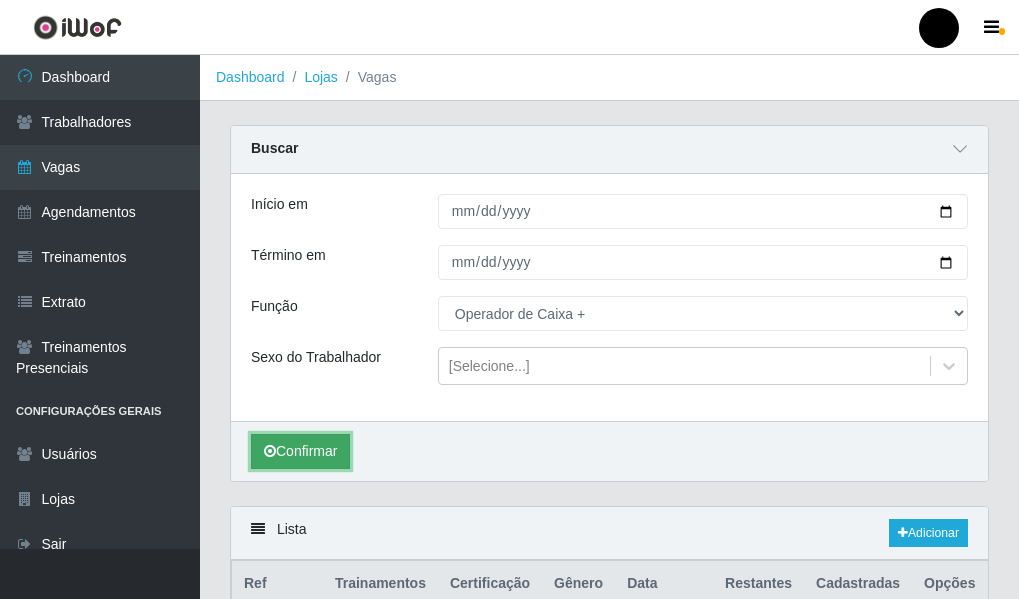 click on "Confirmar" at bounding box center (300, 451) 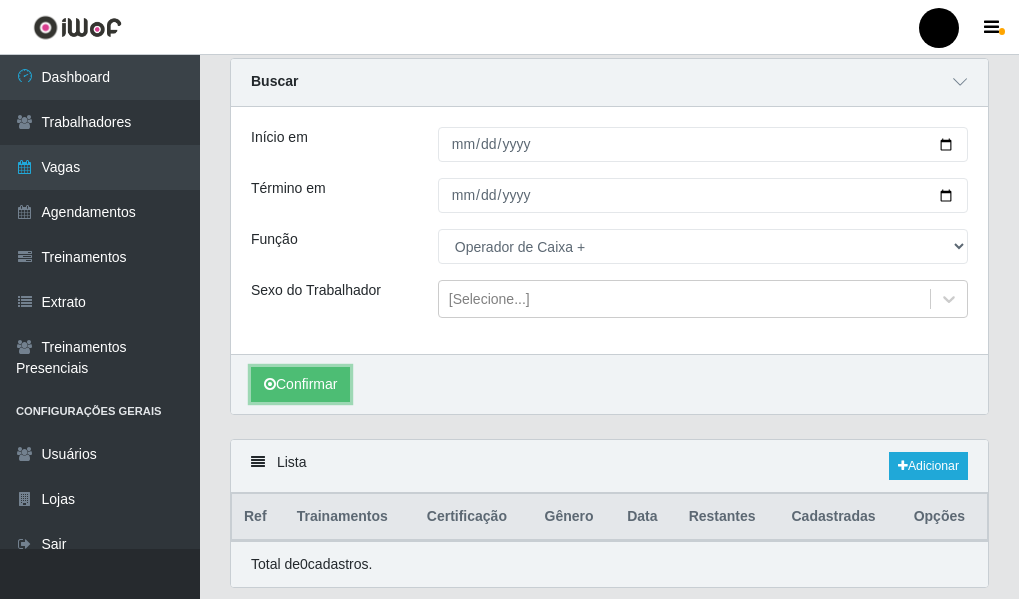 scroll, scrollTop: 0, scrollLeft: 0, axis: both 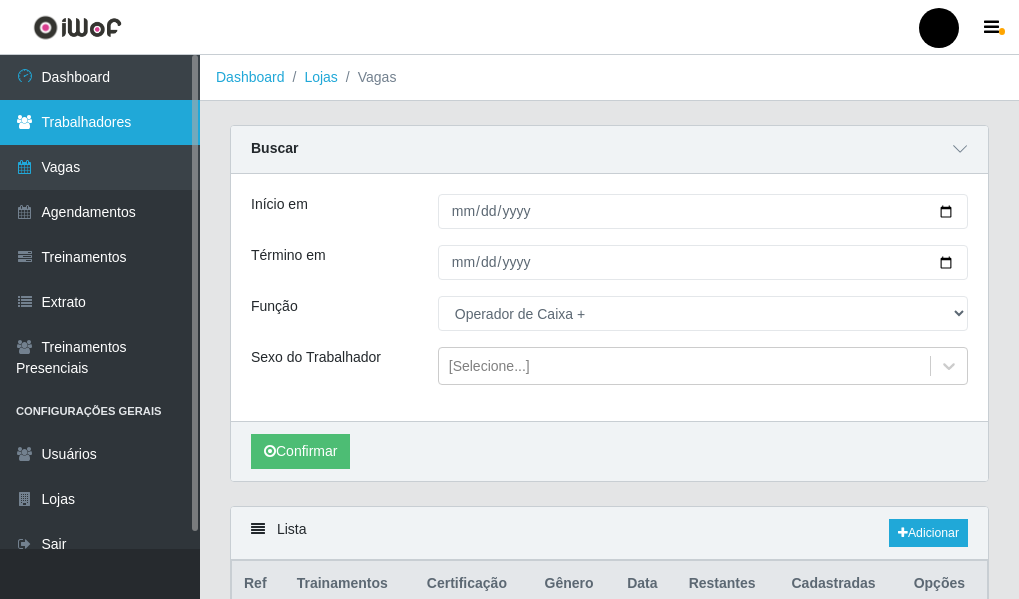 click on "Trabalhadores" at bounding box center [100, 122] 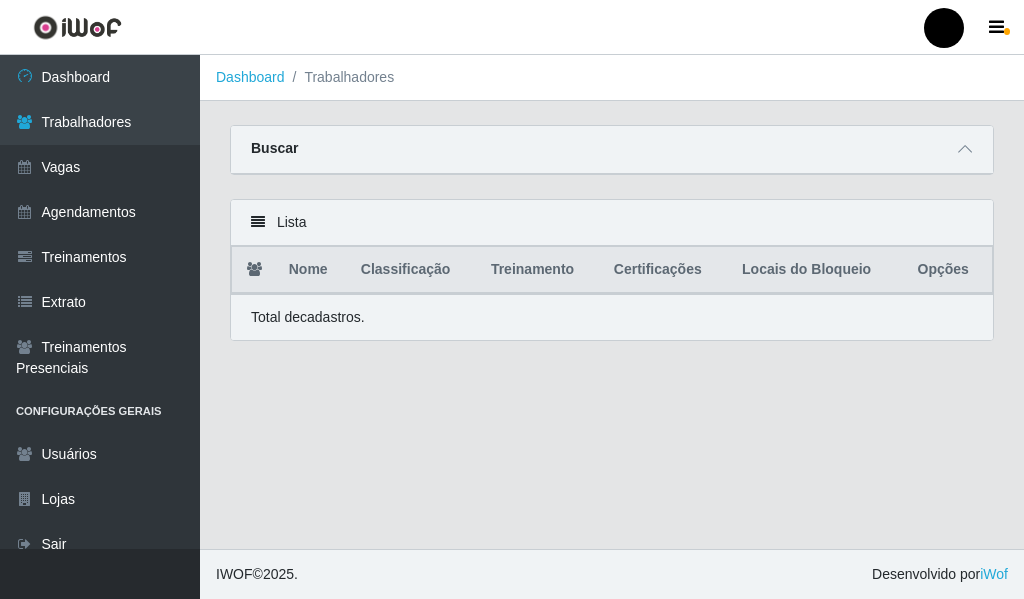 drag, startPoint x: 973, startPoint y: 150, endPoint x: 952, endPoint y: 151, distance: 21.023796 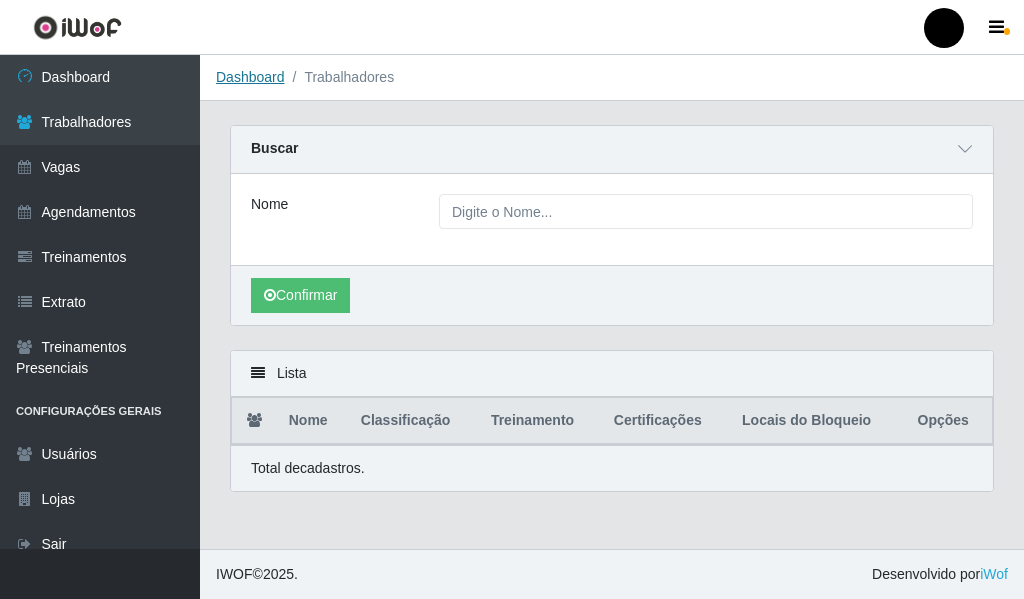 click on "Dashboard" at bounding box center [250, 77] 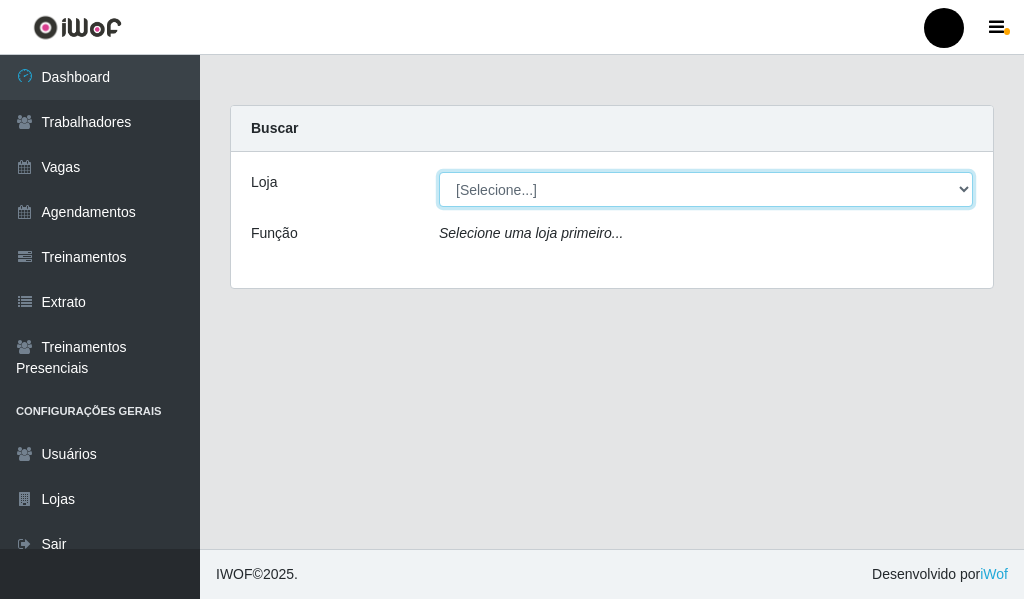 click on "[Selecione...] SuperFácil Atacado - Emaús" at bounding box center (706, 189) 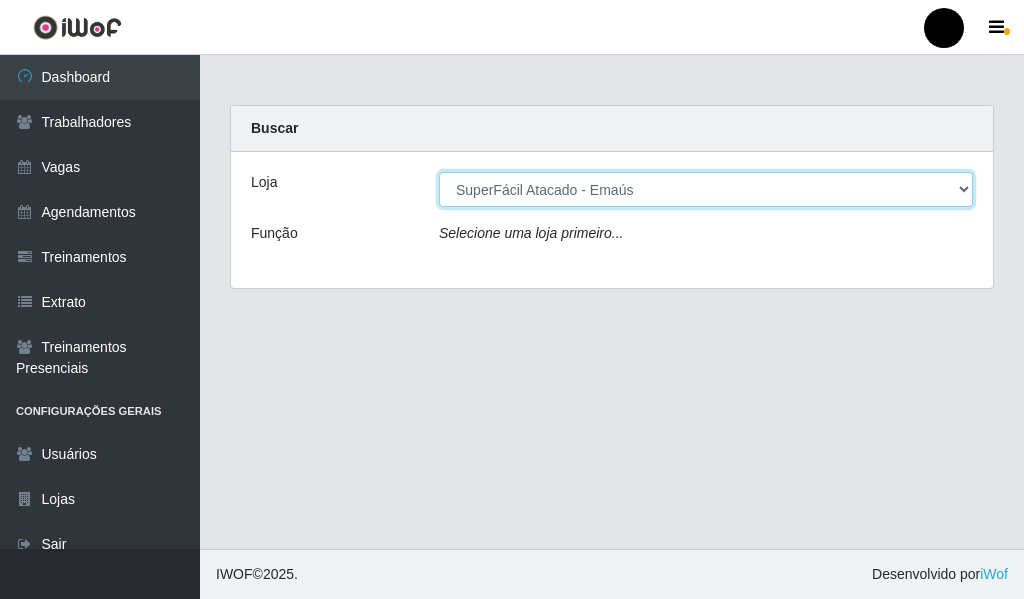 click on "[Selecione...] SuperFácil Atacado - Emaús" at bounding box center [706, 189] 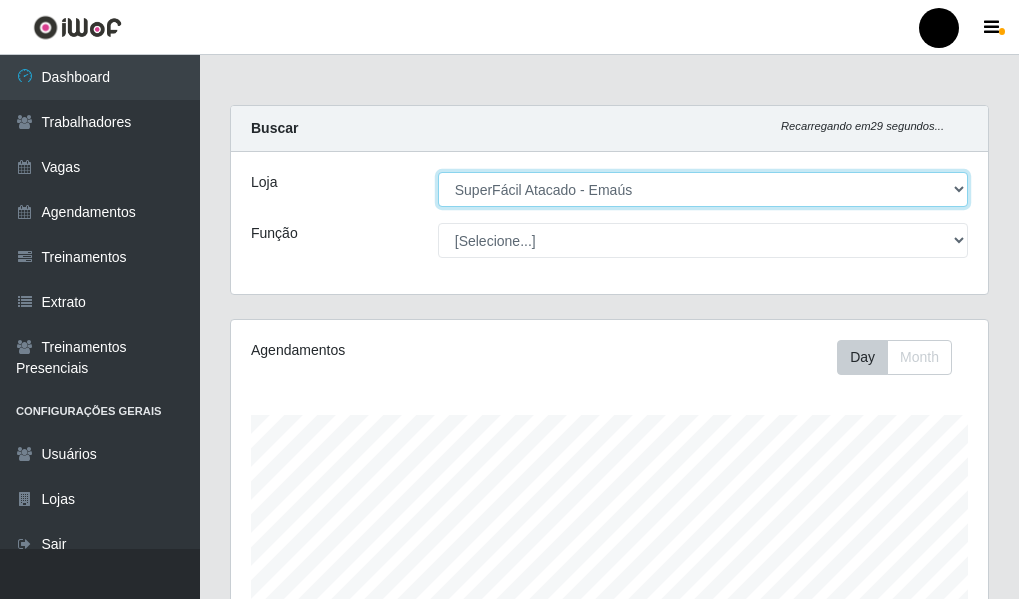 scroll, scrollTop: 999585, scrollLeft: 999243, axis: both 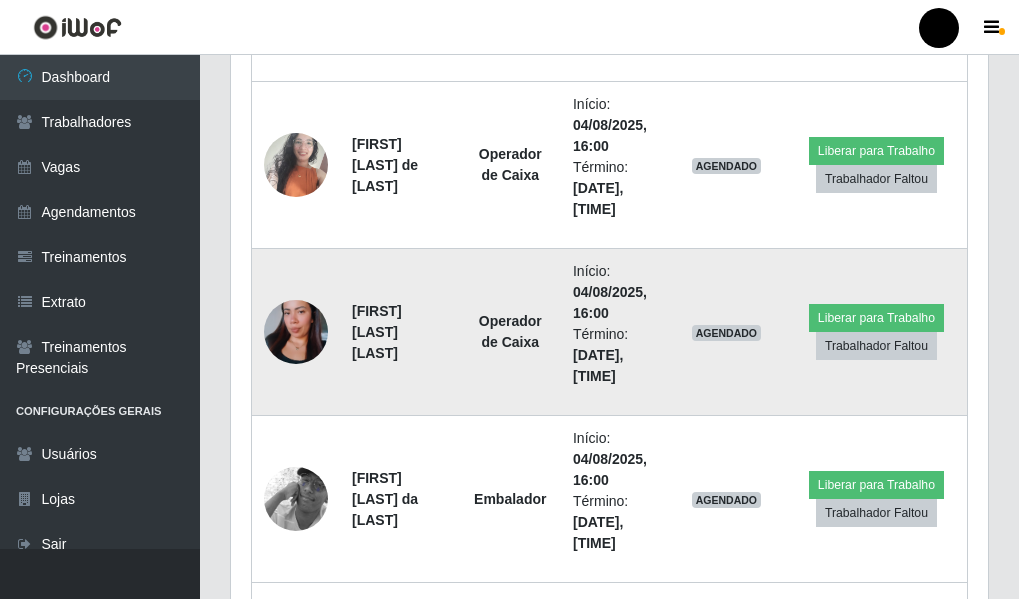 click at bounding box center [296, 332] 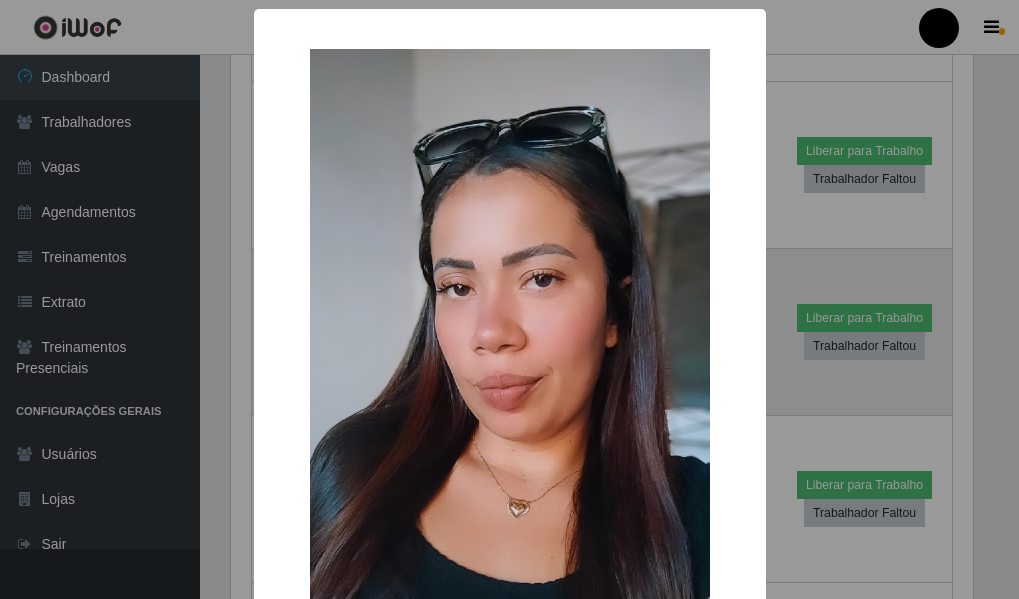 scroll, scrollTop: 999585, scrollLeft: 999253, axis: both 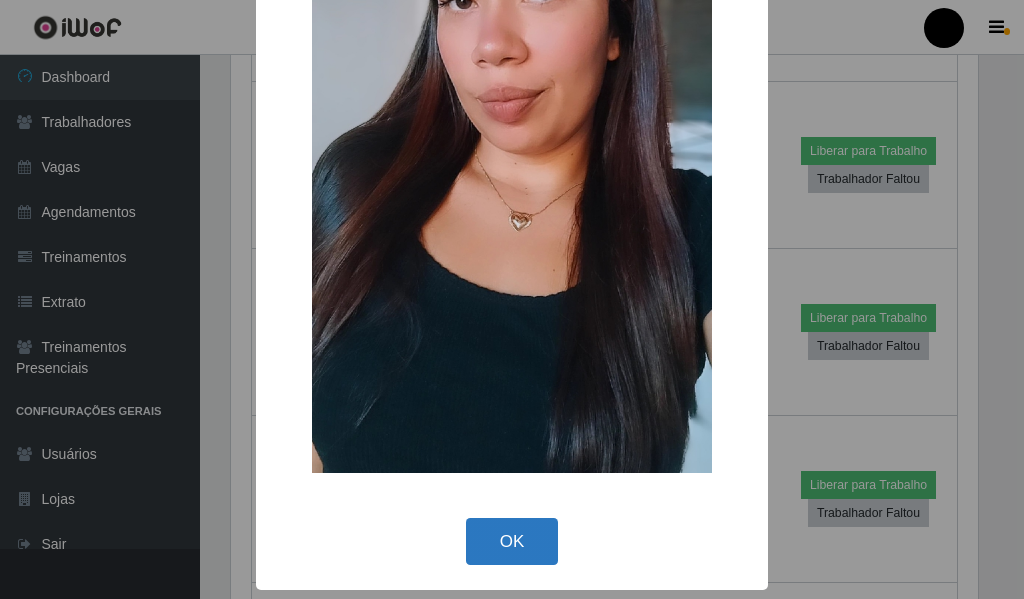 click on "OK" at bounding box center (512, 541) 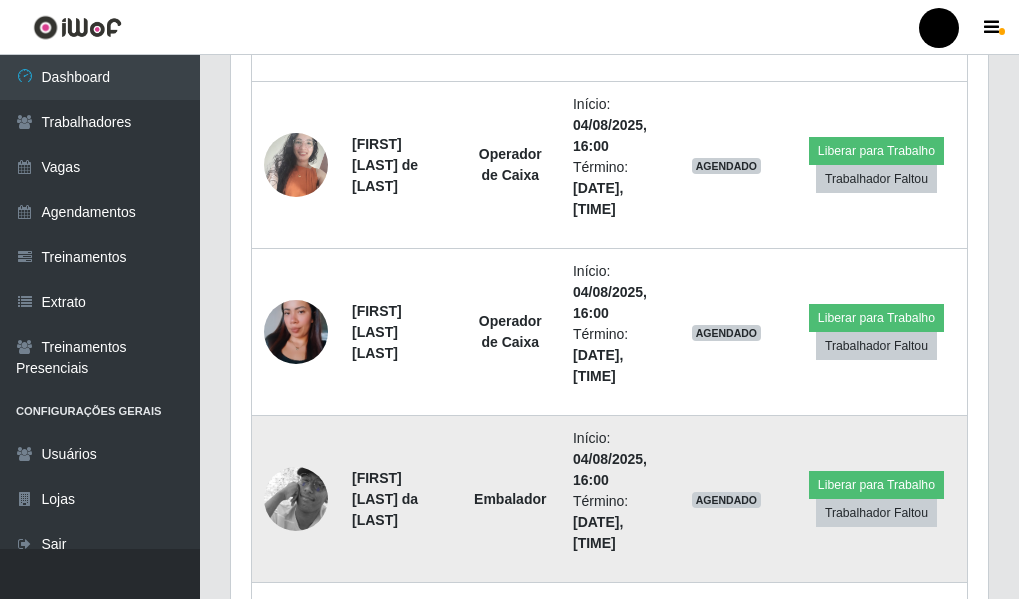 scroll, scrollTop: 999585, scrollLeft: 999243, axis: both 